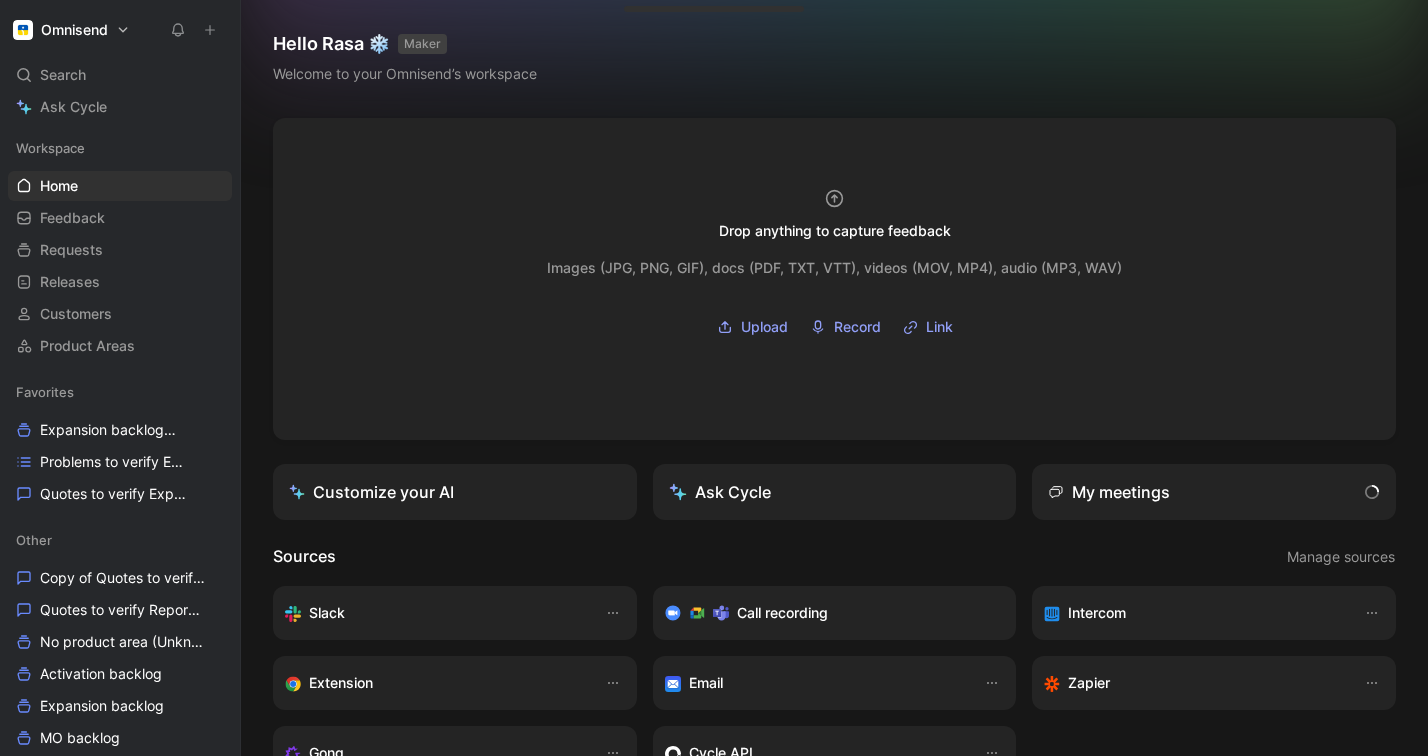 scroll, scrollTop: 0, scrollLeft: 0, axis: both 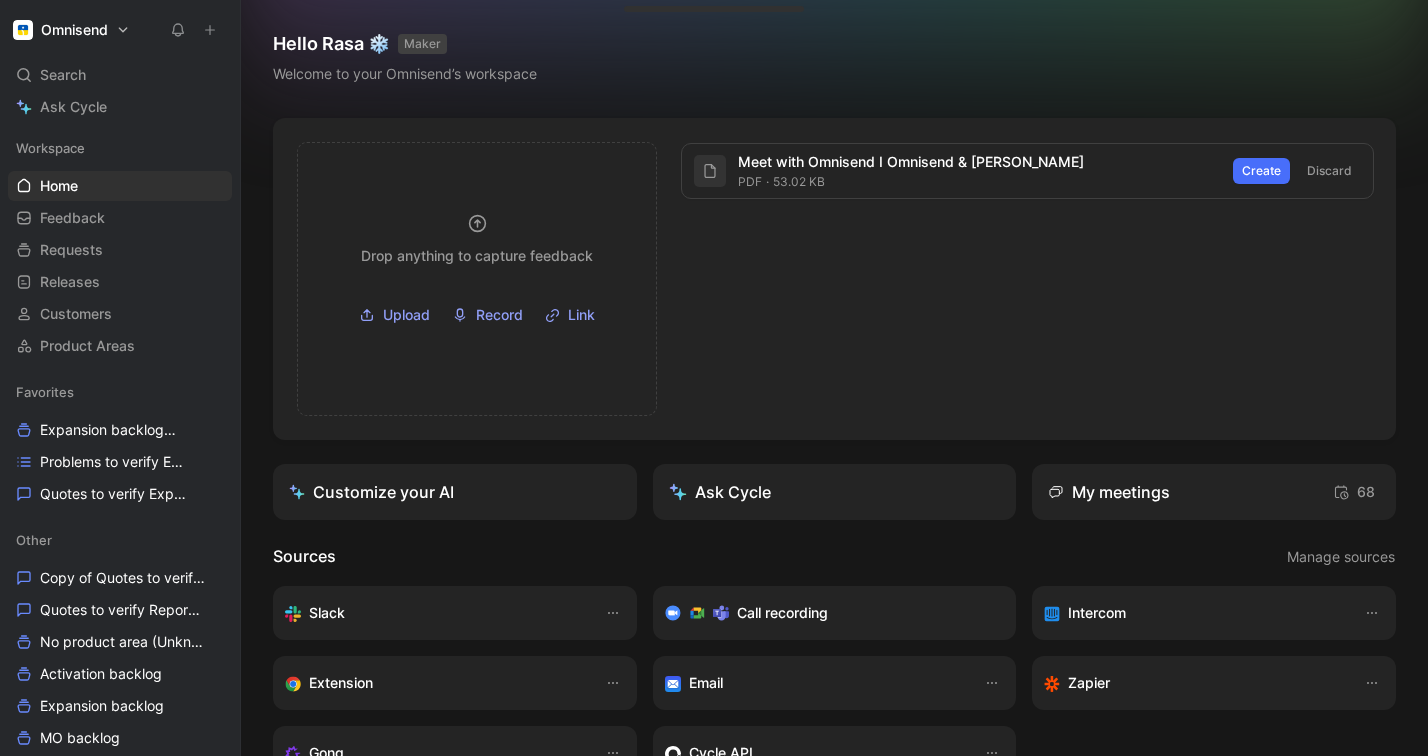 click on "Hello Rasa ❄️ MAKER Welcome to your Omnisend’s workspace" at bounding box center [834, 59] 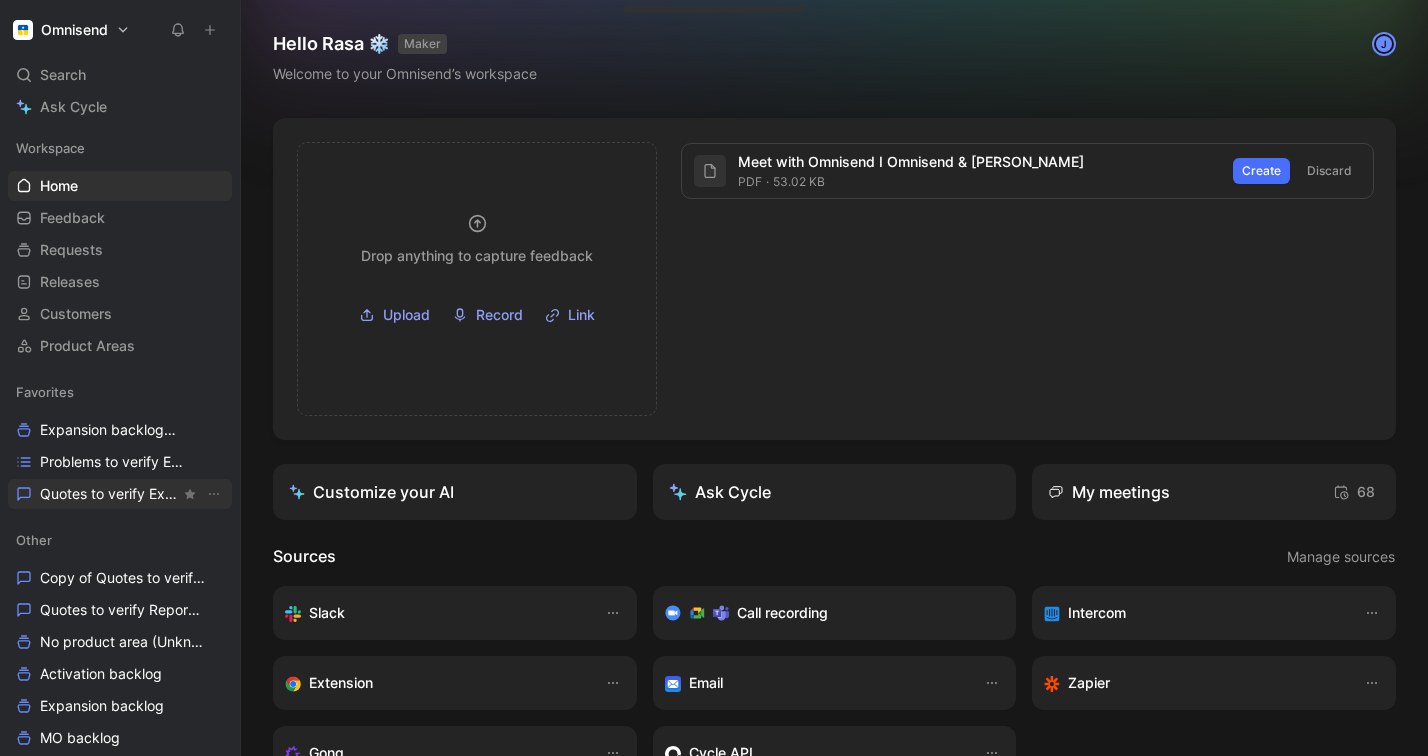 click on "Quotes to verify Expansion" at bounding box center (110, 494) 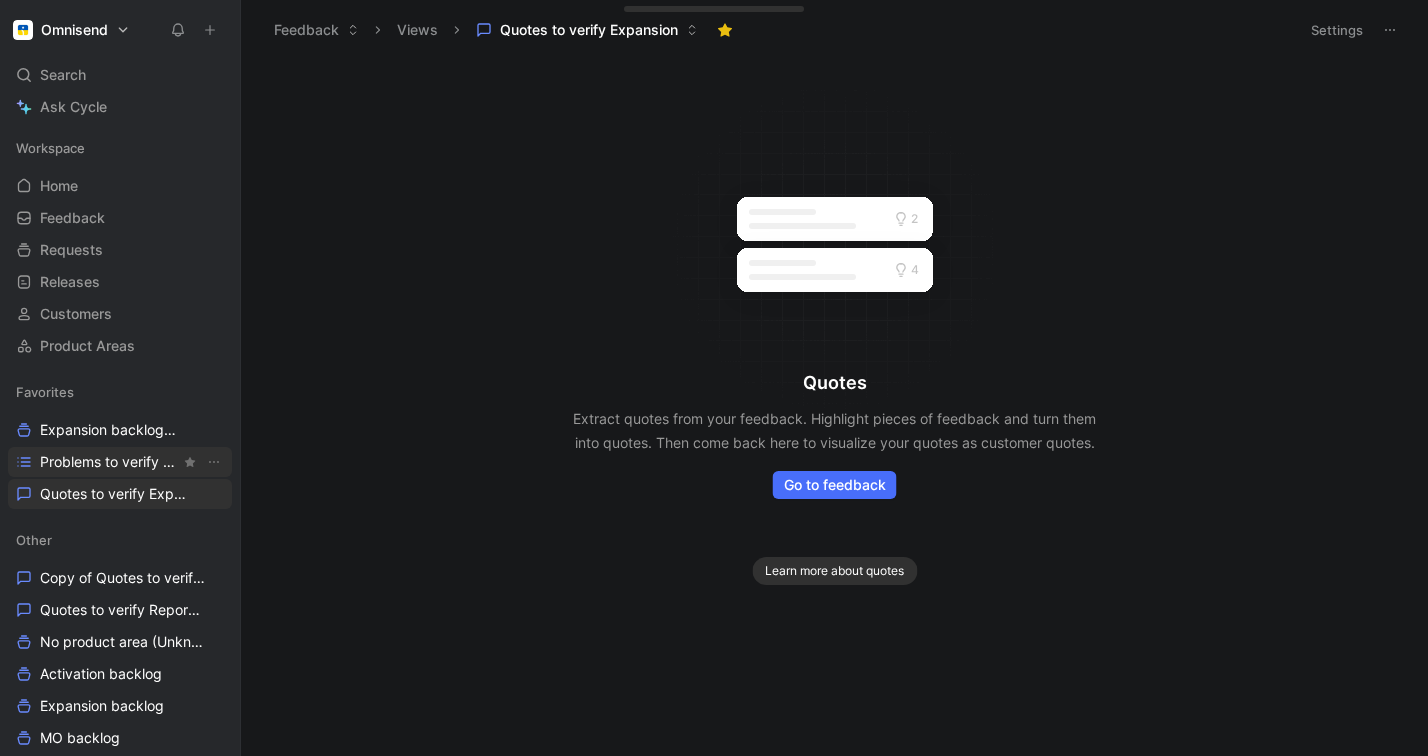 click on "Problems to verify Expansion" at bounding box center (110, 462) 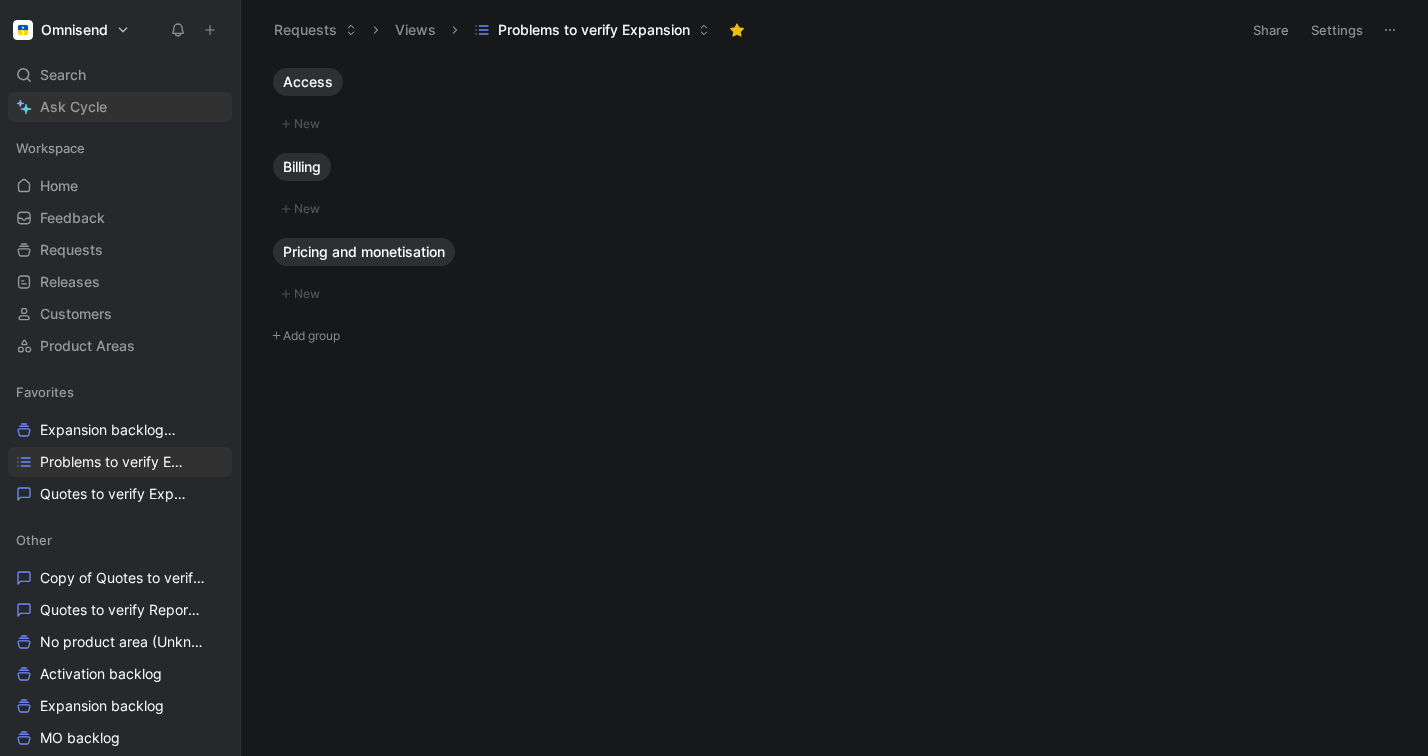 click on "Ask Cycle" at bounding box center [120, 107] 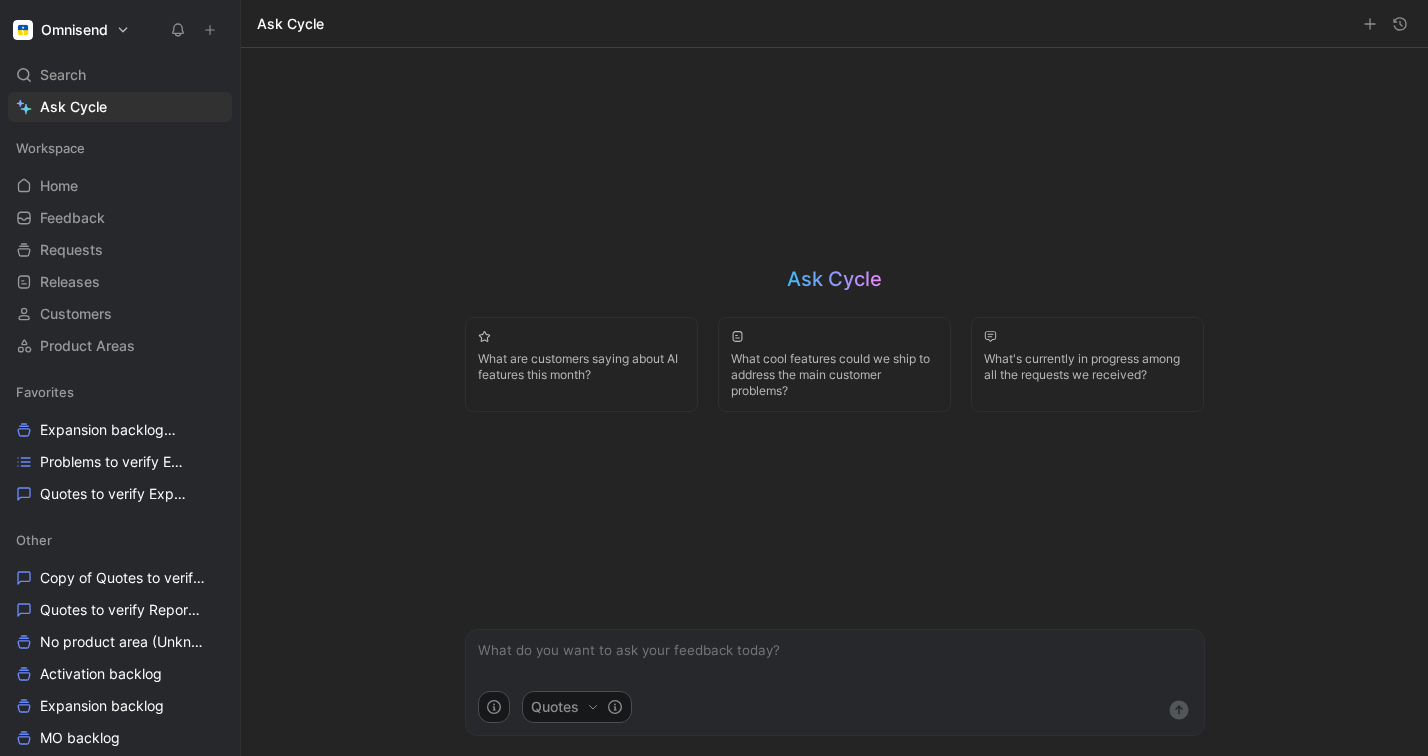 click at bounding box center [835, 660] 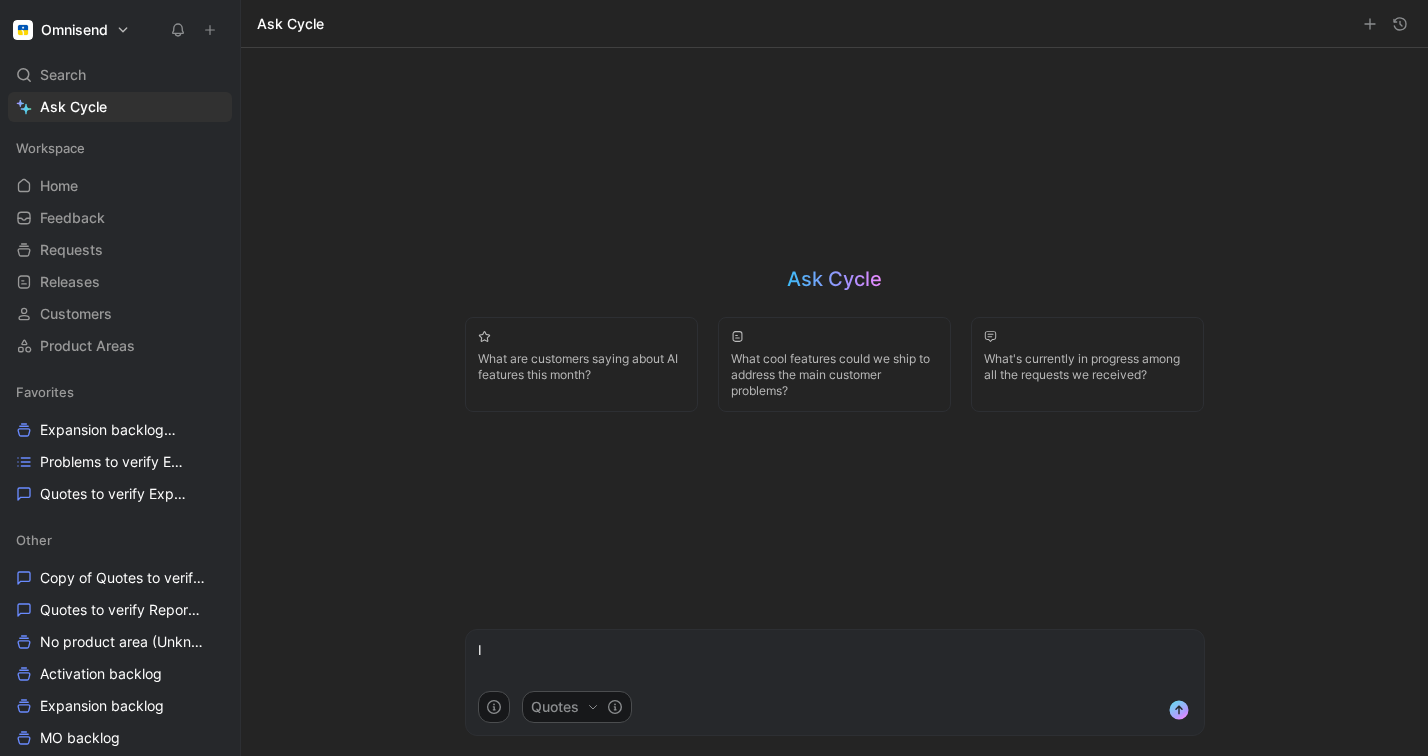 type on "I" 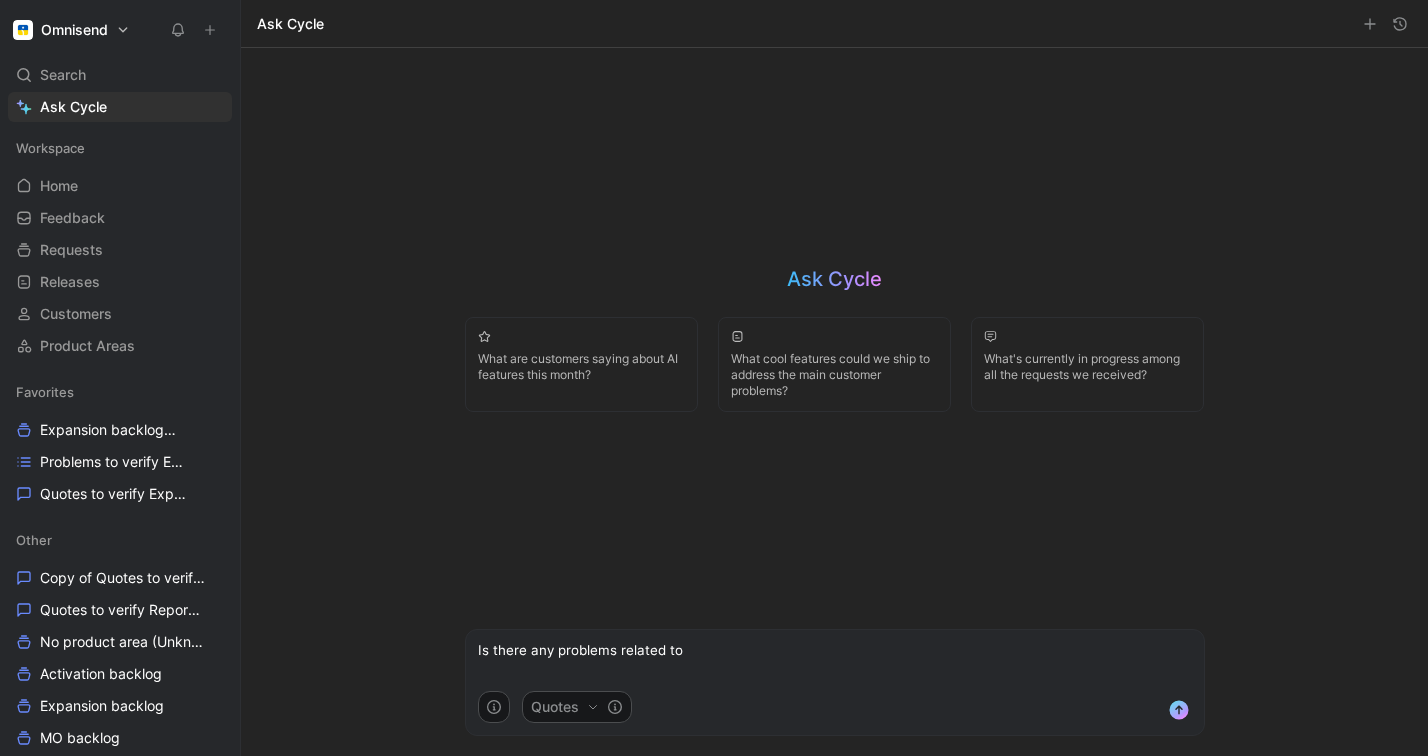 click on "Is there any problems related to" at bounding box center (835, 660) 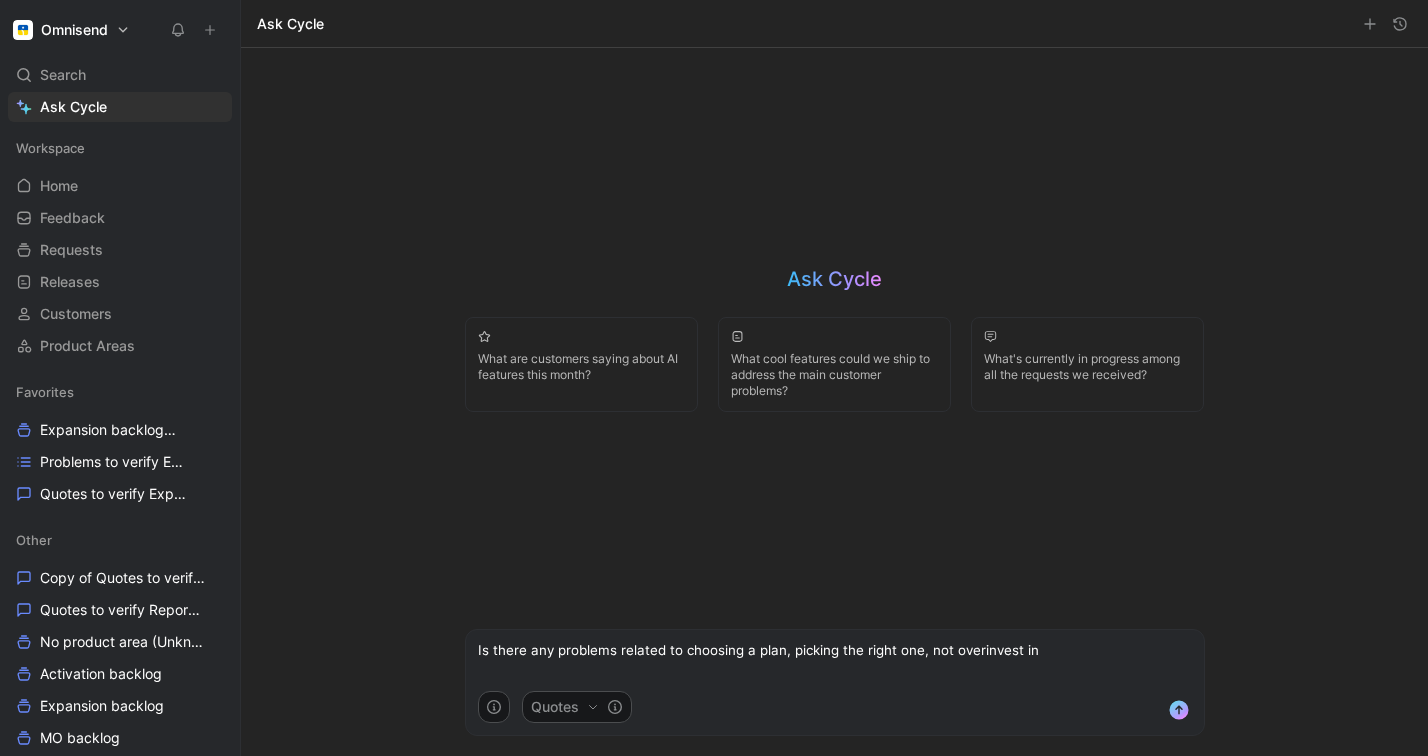 click on "Is there any problems related to choosing a plan, picking the right one, not overinvest in" at bounding box center (835, 660) 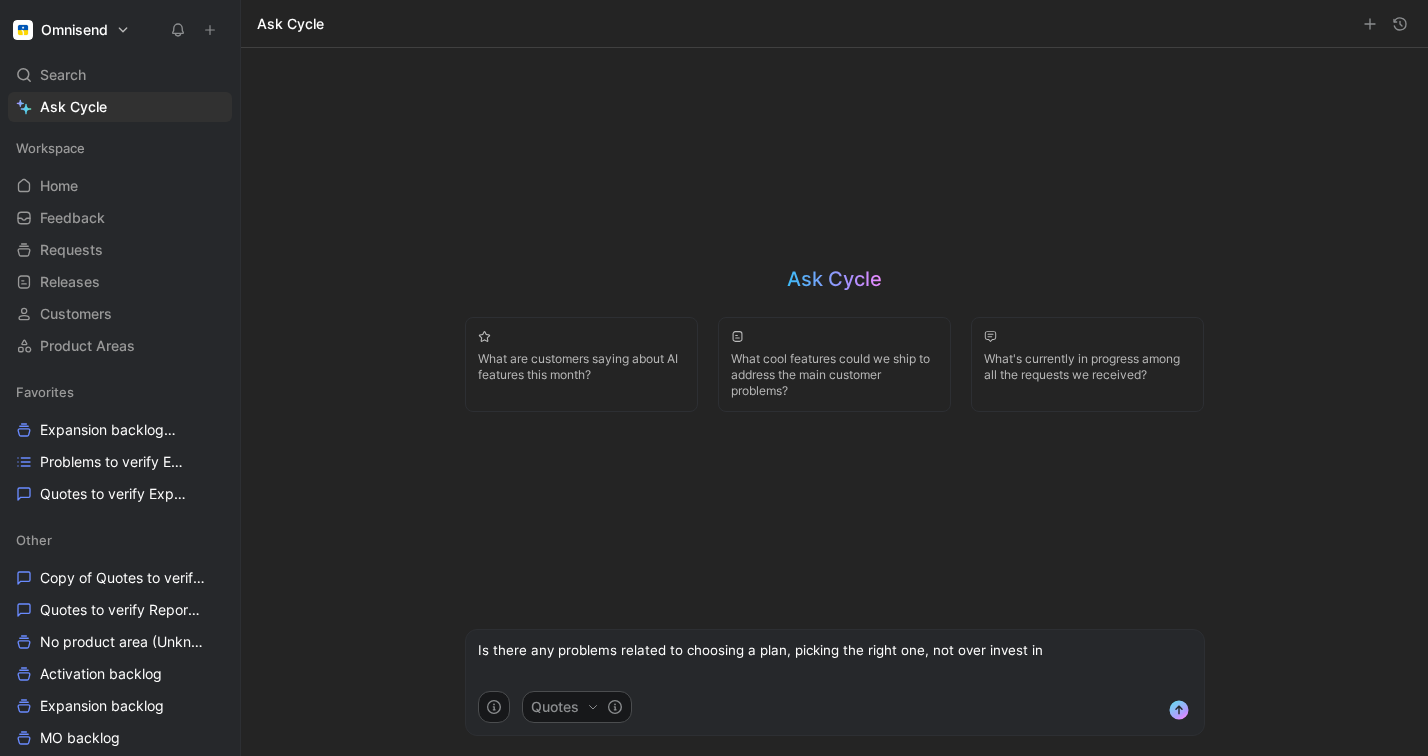 click on "Is there any problems related to choosing a plan, picking the right one, not over invest in" at bounding box center [835, 660] 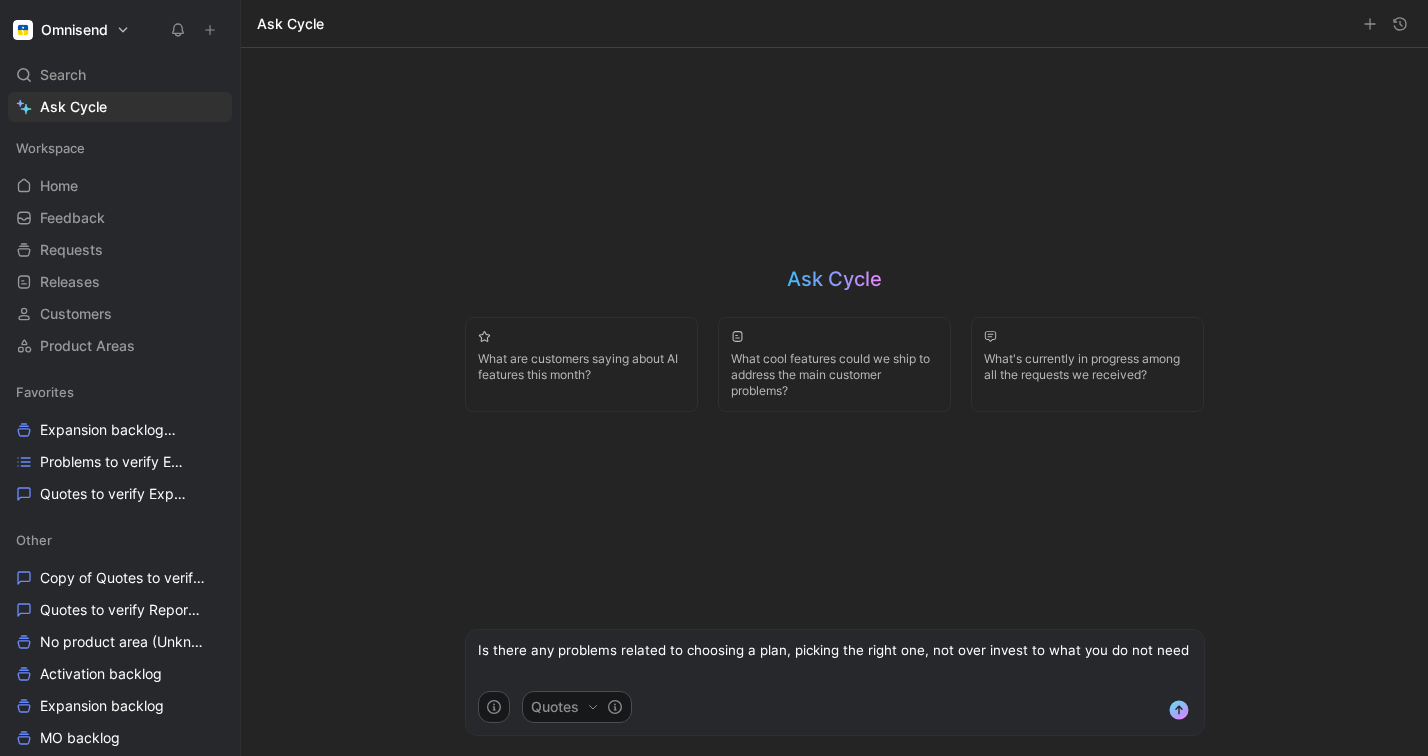 type on "Is there any problems related to choosing a plan, picking the right one, not over invest to what you do not need" 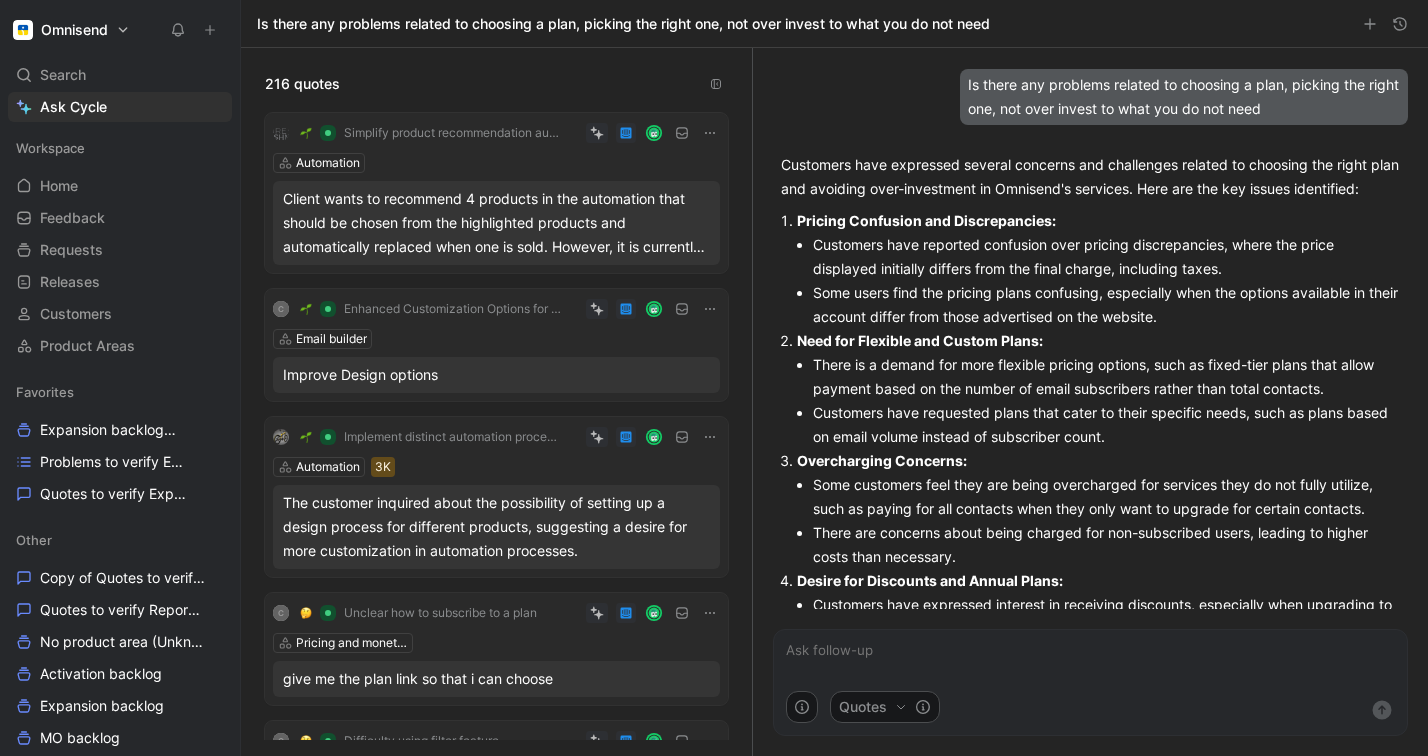 scroll, scrollTop: 0, scrollLeft: 0, axis: both 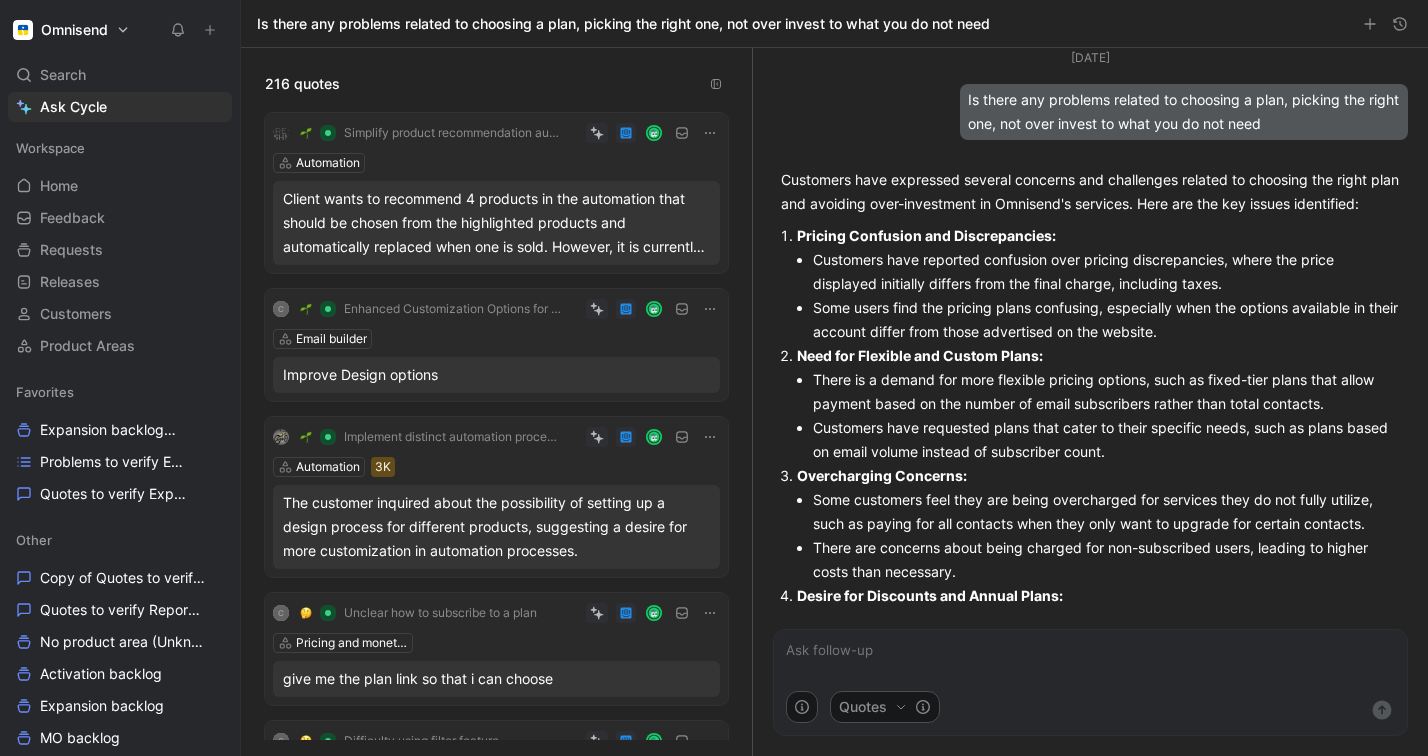 click on "Customers have reported confusion over pricing discrepancies, where the price displayed initially differs from the final charge, including taxes." at bounding box center (1106, 272) 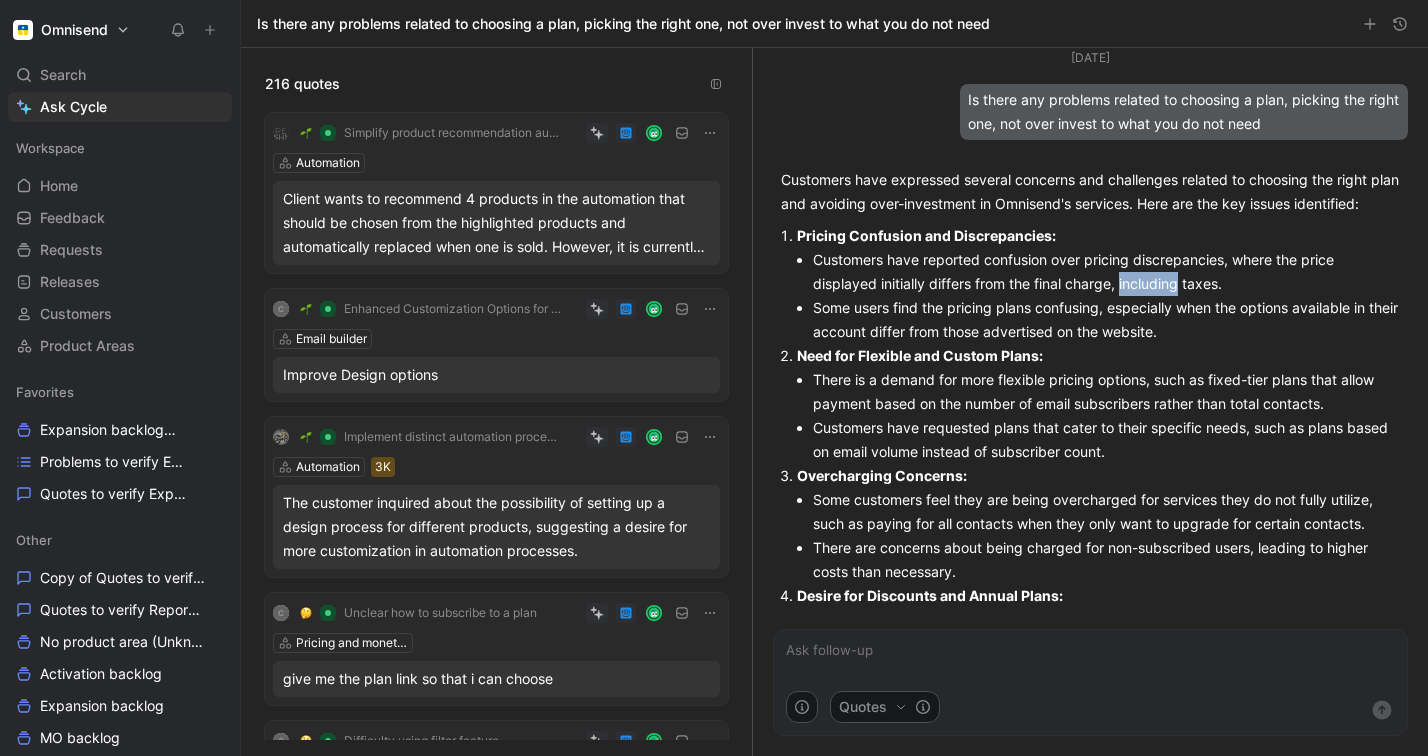 click on "Customers have reported confusion over pricing discrepancies, where the price displayed initially differs from the final charge, including taxes." at bounding box center [1106, 272] 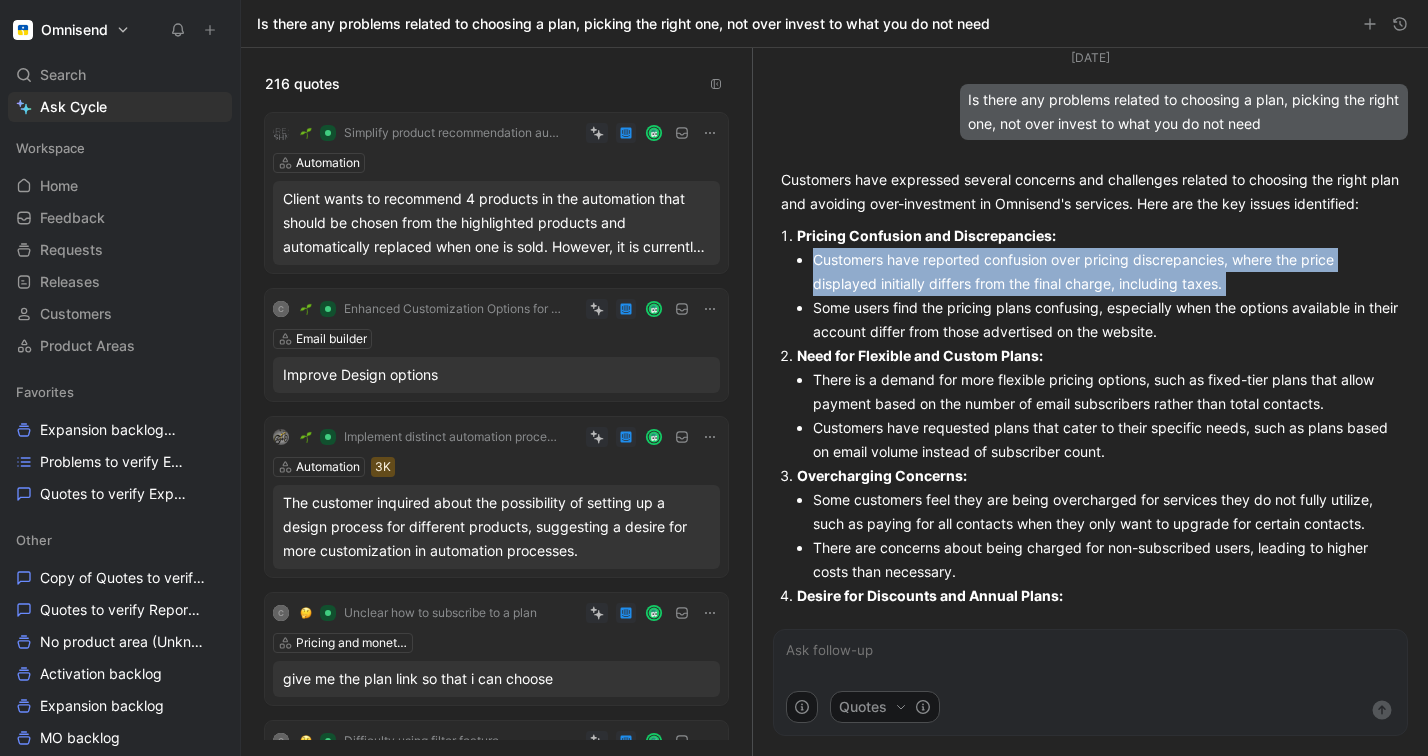 click on "Customers have reported confusion over pricing discrepancies, where the price displayed initially differs from the final charge, including taxes." at bounding box center [1106, 272] 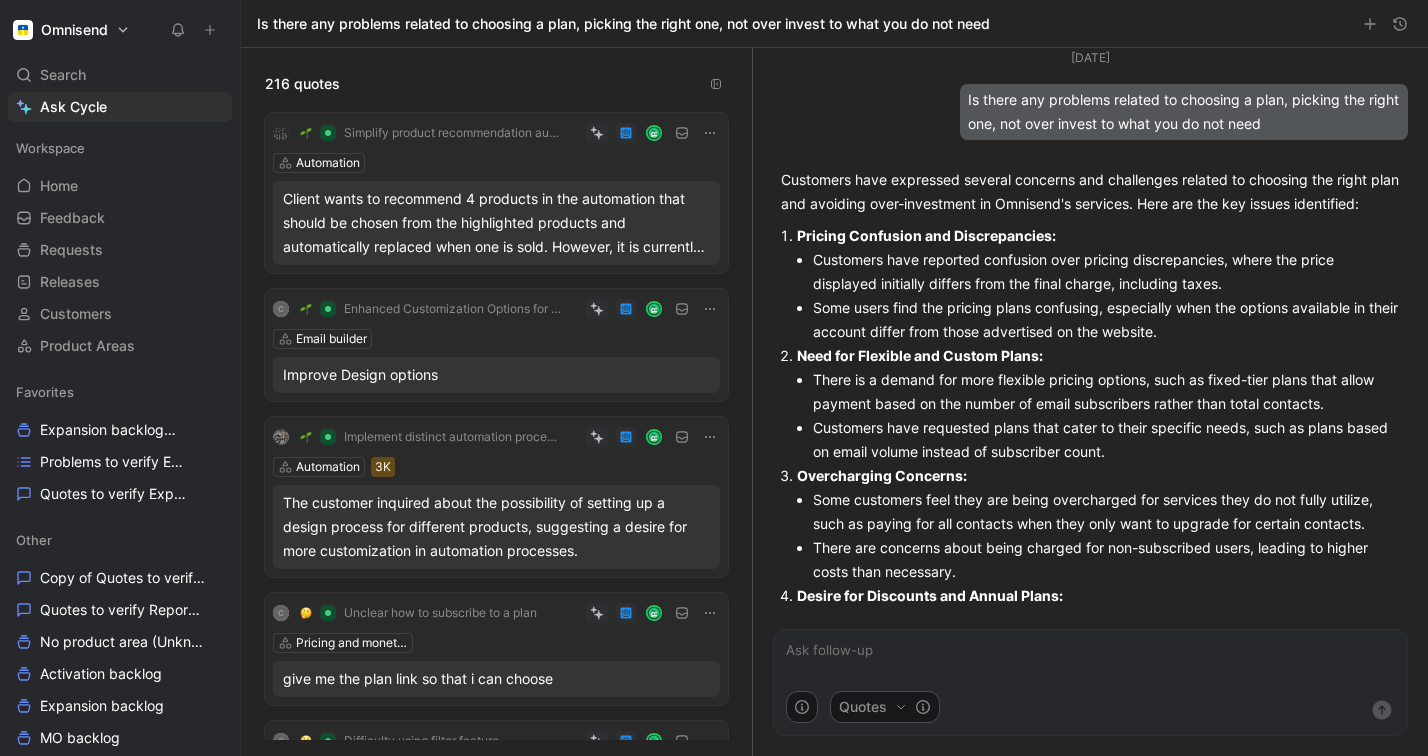 click on "Some users find the pricing plans confusing, especially when the options available in their account differ from those advertised on the website." at bounding box center [1106, 320] 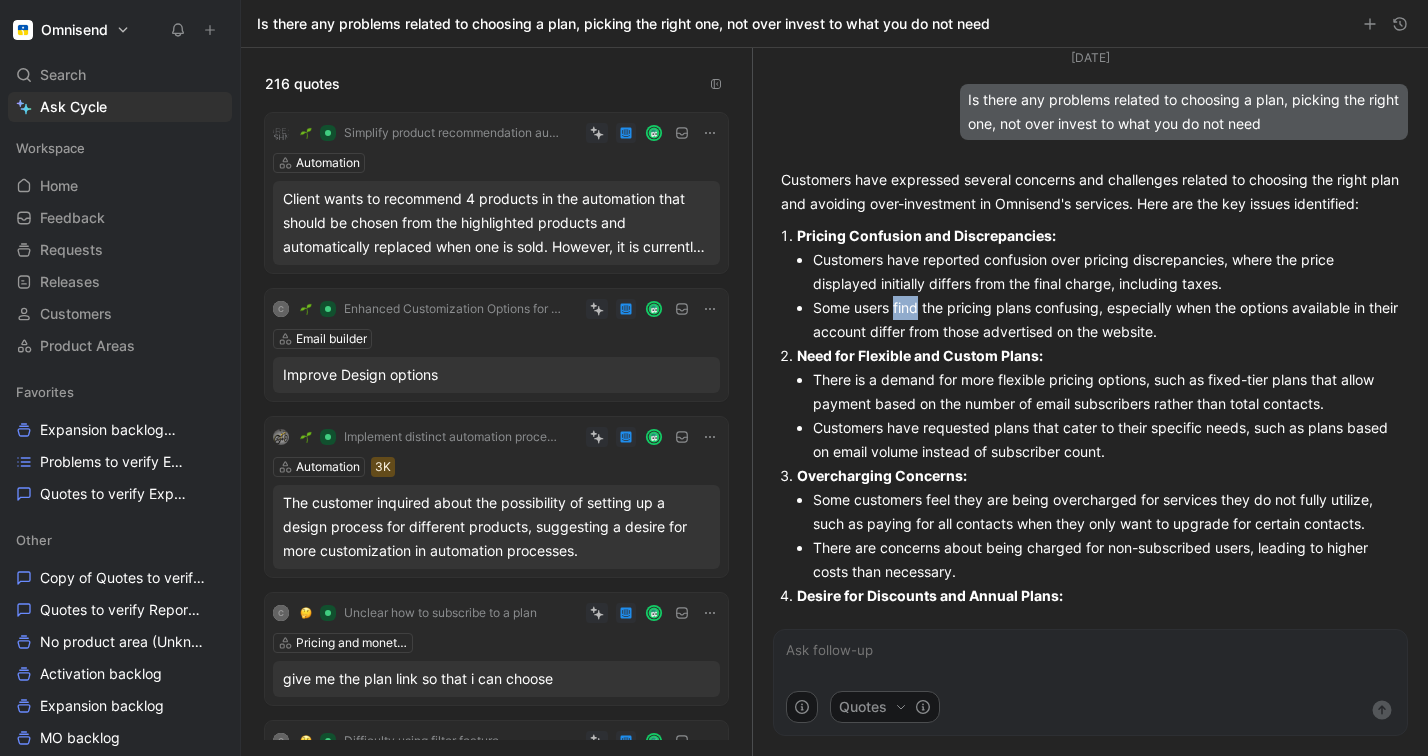 click on "Some users find the pricing plans confusing, especially when the options available in their account differ from those advertised on the website." at bounding box center (1106, 320) 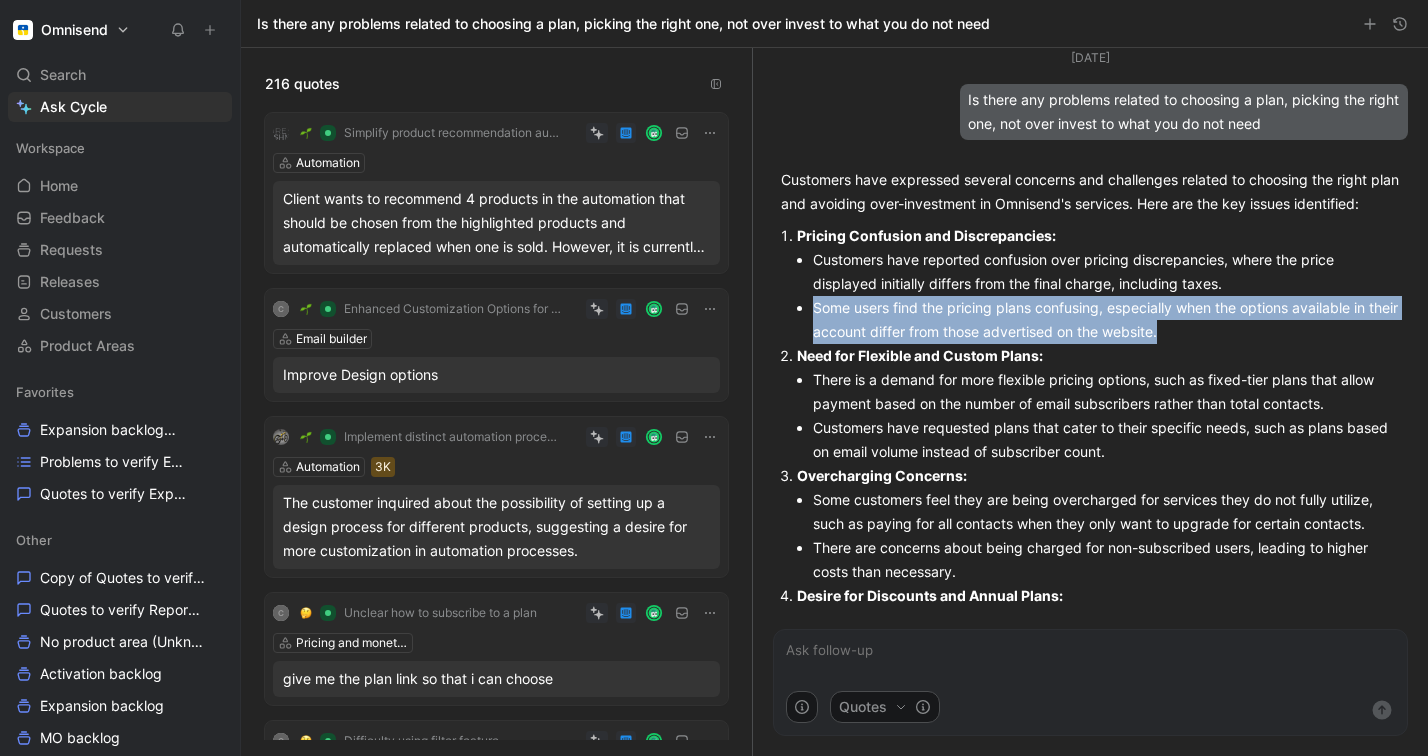 click on "Some users find the pricing plans confusing, especially when the options available in their account differ from those advertised on the website." at bounding box center [1106, 320] 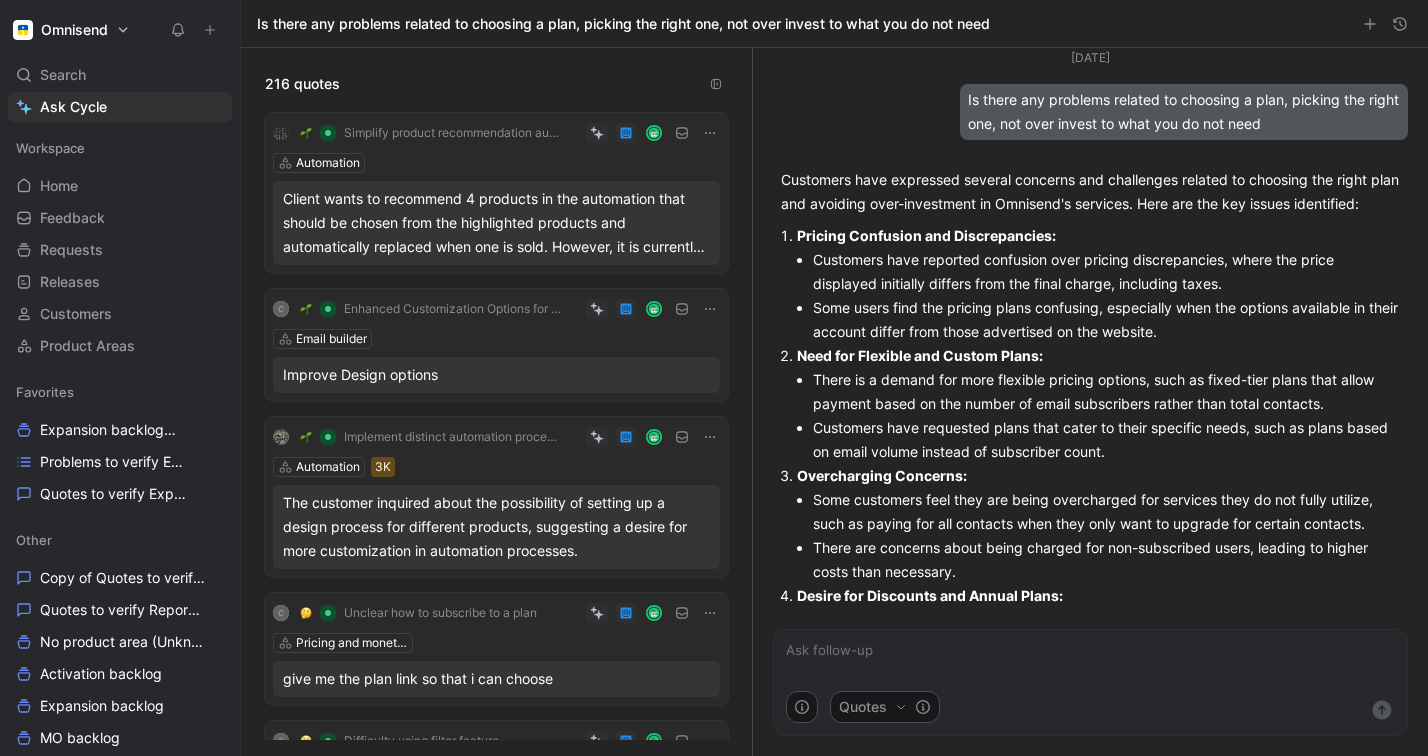 click on "Some users find the pricing plans confusing, especially when the options available in their account differ from those advertised on the website." at bounding box center (1106, 320) 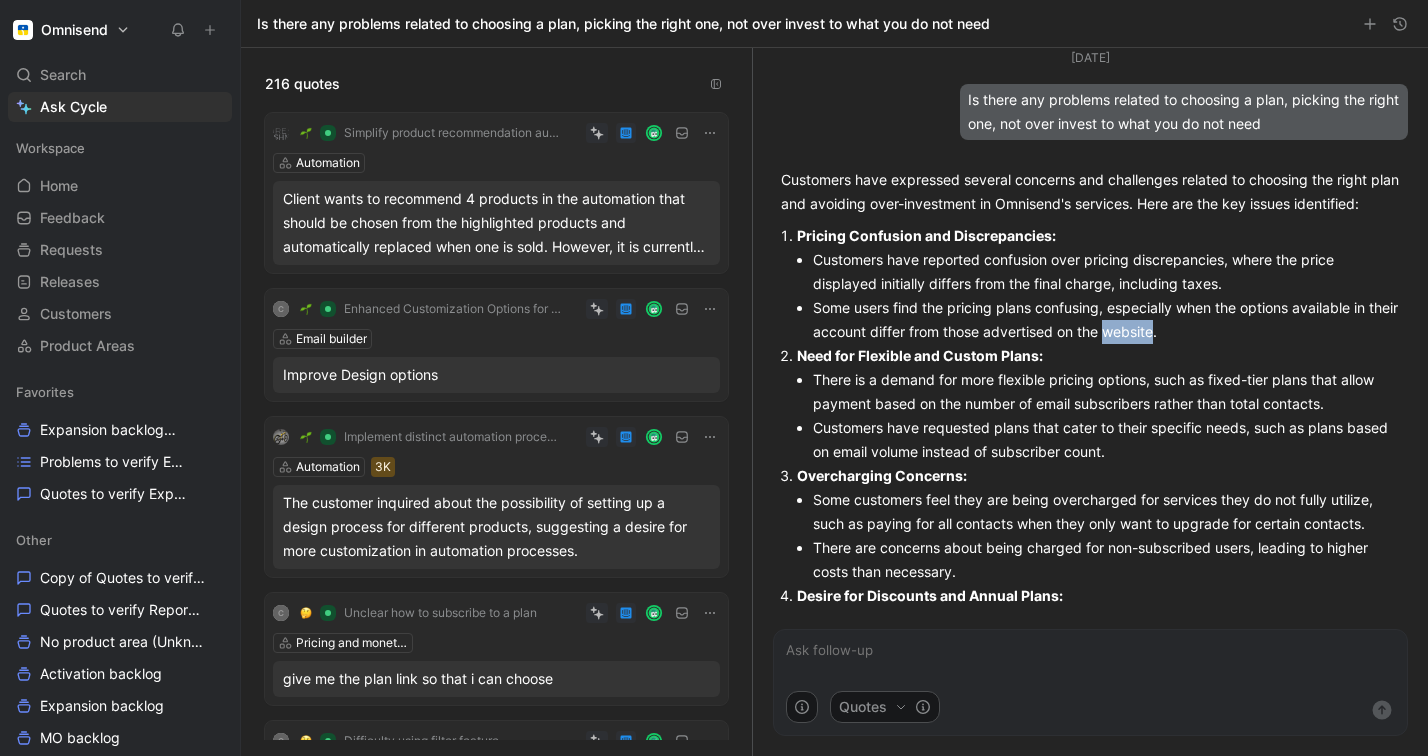 click on "Some users find the pricing plans confusing, especially when the options available in their account differ from those advertised on the website." at bounding box center [1106, 320] 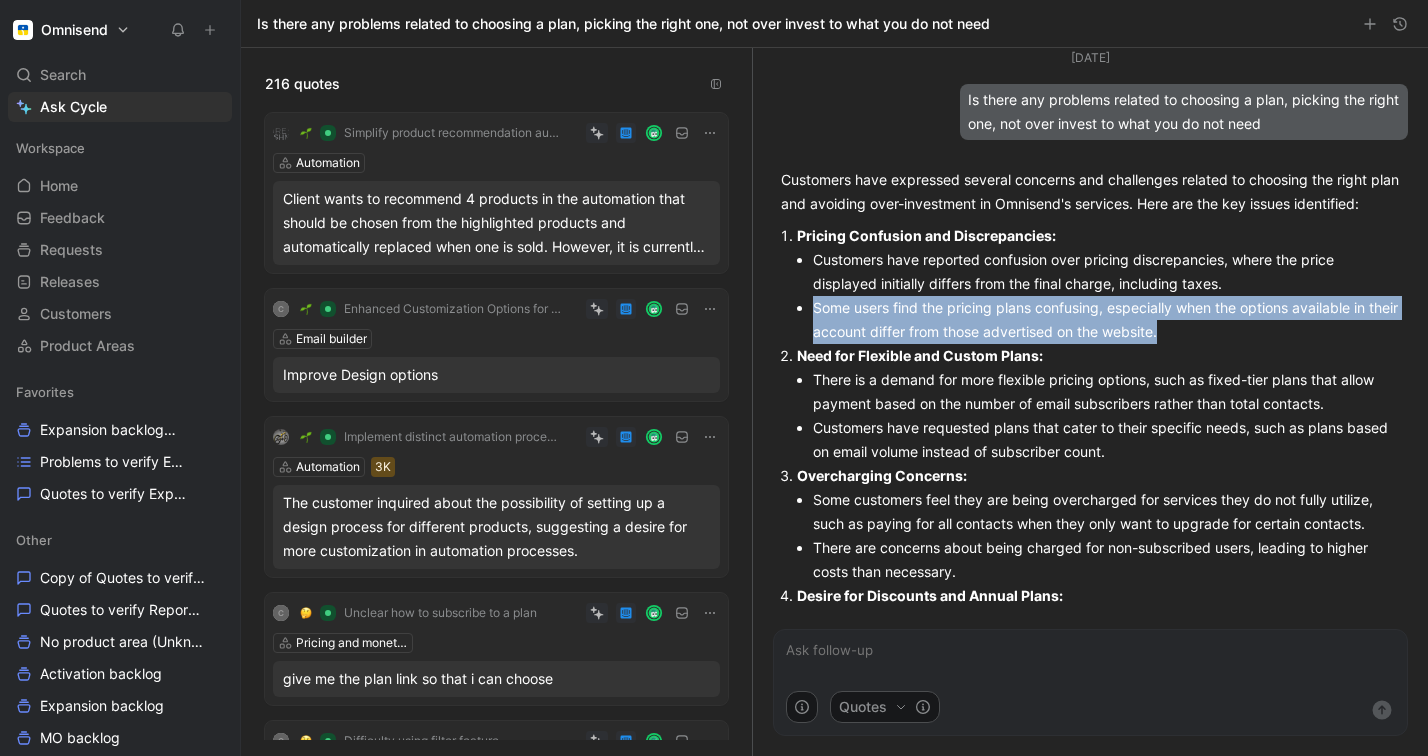 click on "Some users find the pricing plans confusing, especially when the options available in their account differ from those advertised on the website." at bounding box center (1106, 320) 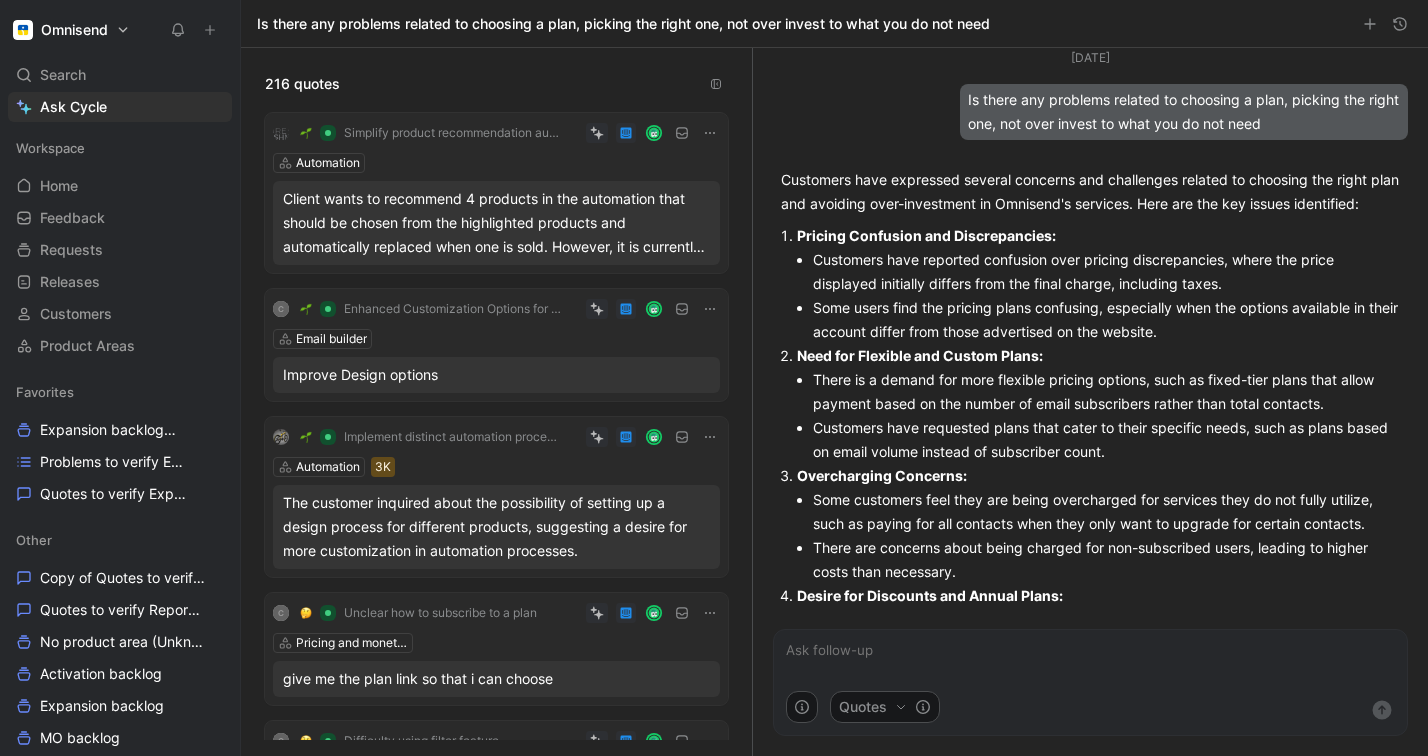 click on "Need for Flexible and Custom Plans:" at bounding box center [920, 355] 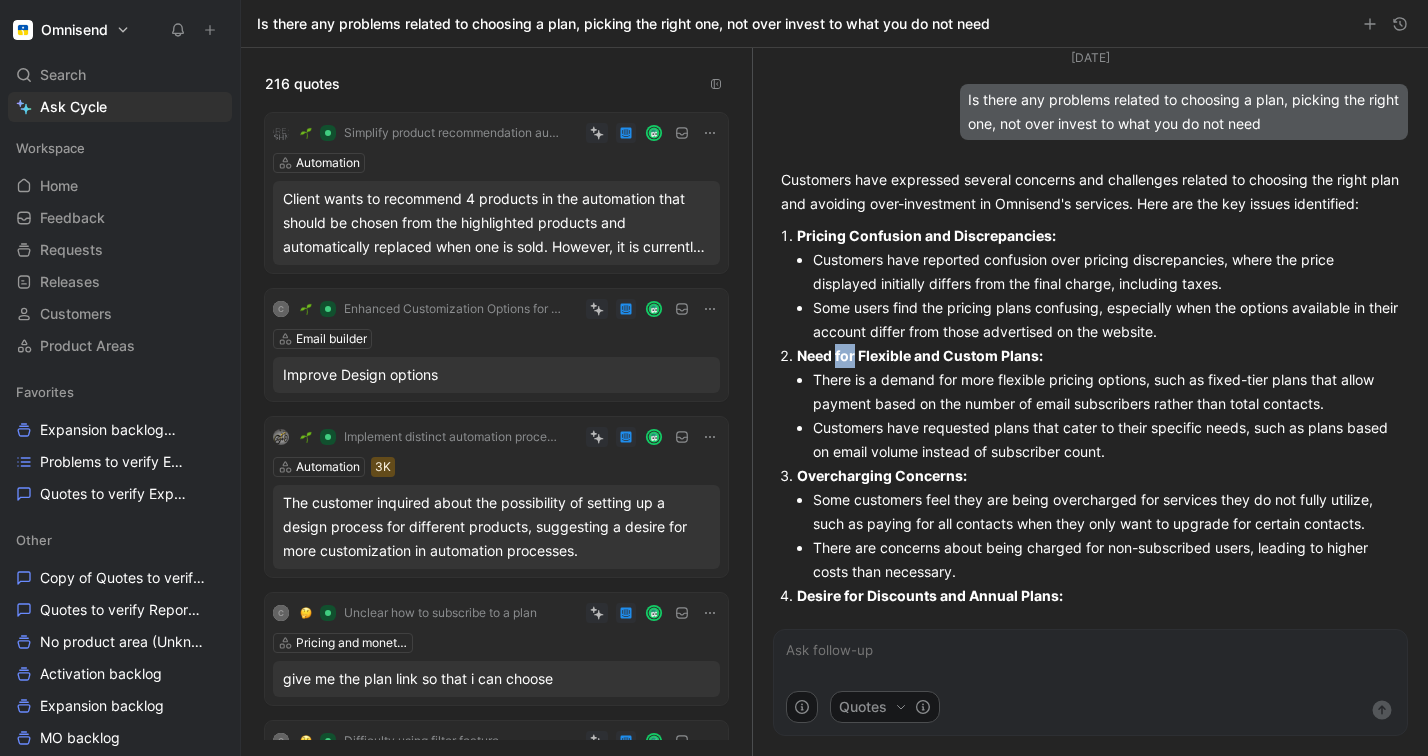 click on "Need for Flexible and Custom Plans:" at bounding box center (920, 355) 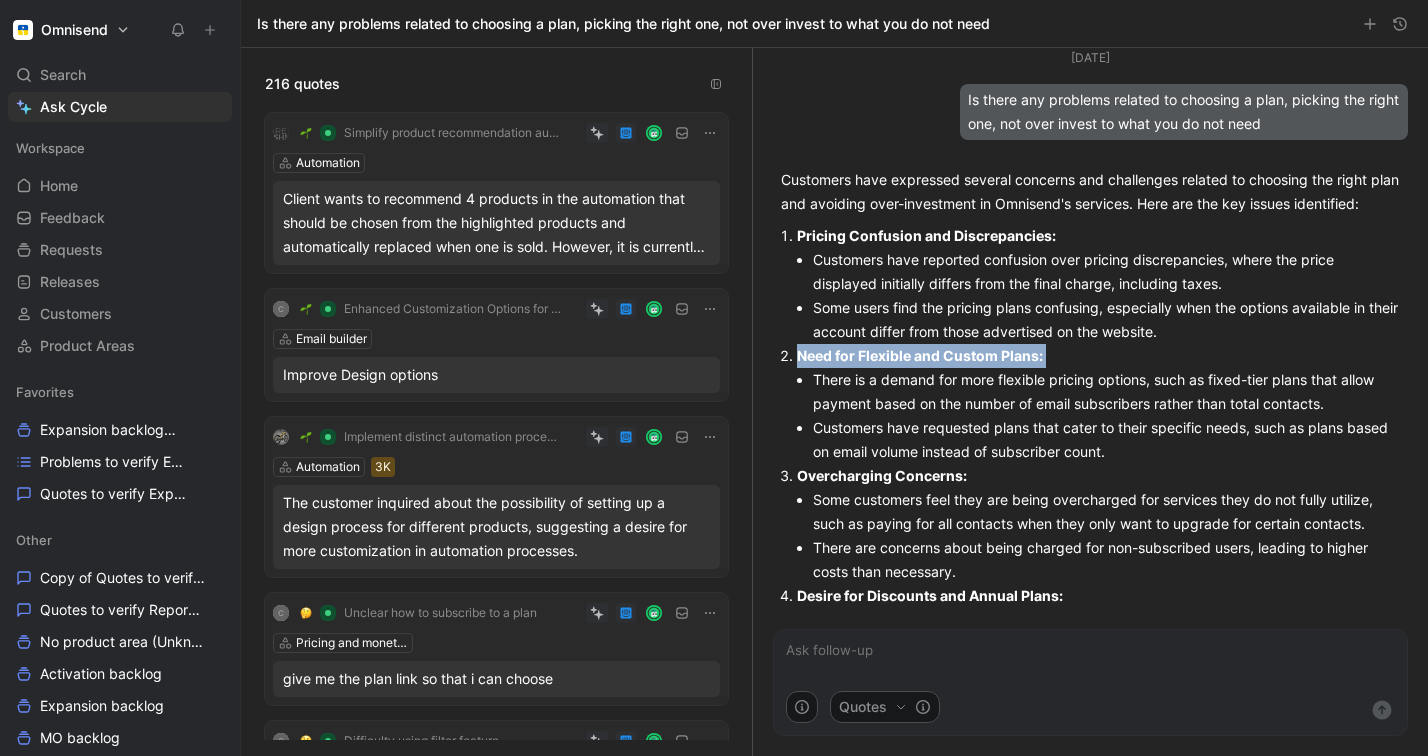 click on "Need for Flexible and Custom Plans:" at bounding box center (920, 355) 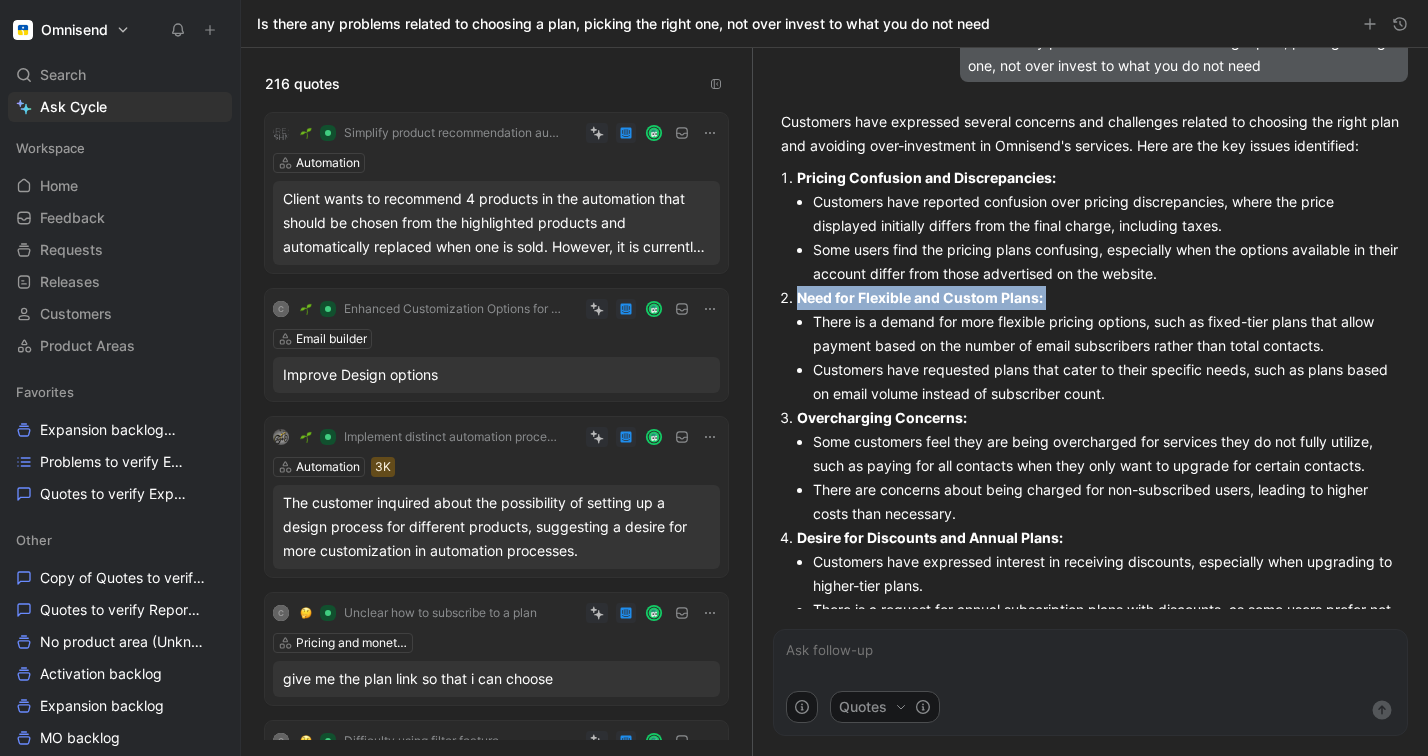 scroll, scrollTop: 97, scrollLeft: 0, axis: vertical 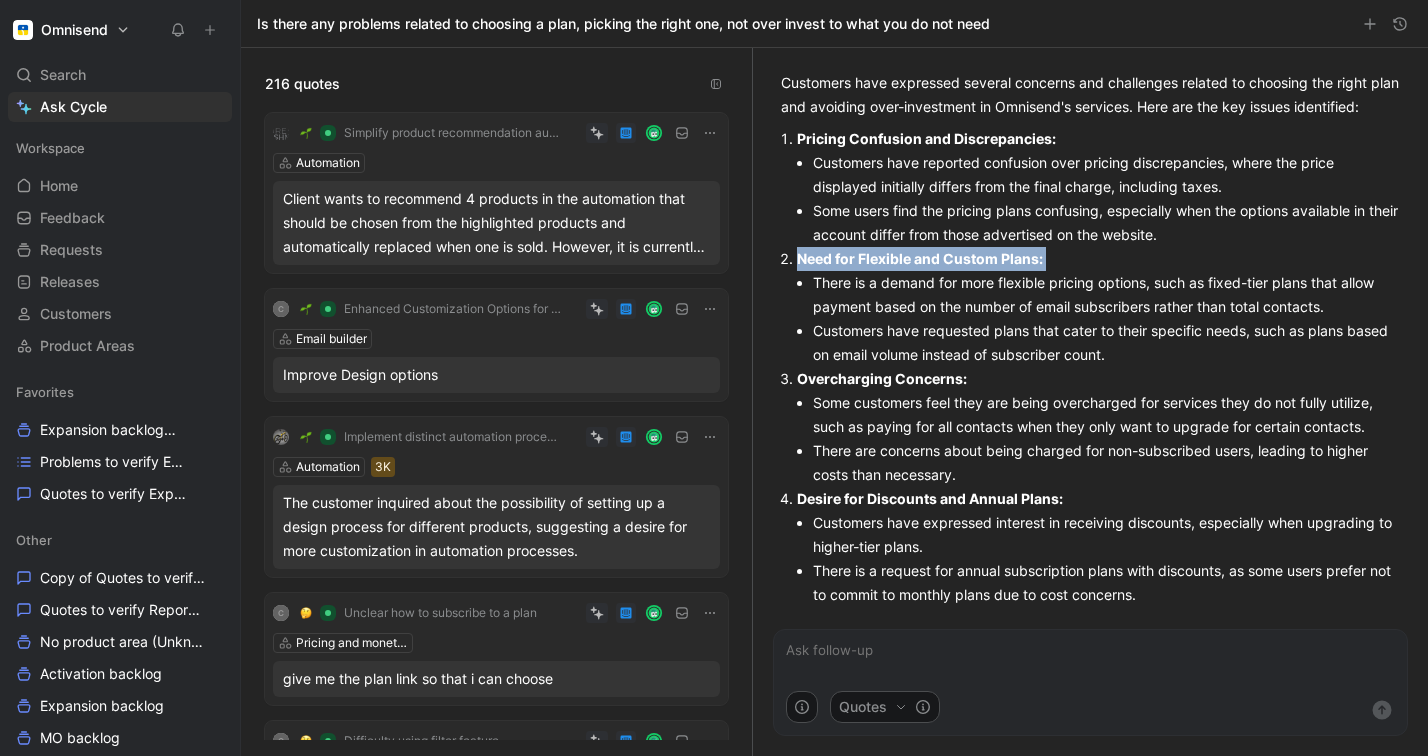 click on "There is a demand for more flexible pricing options, such as fixed-tier plans that allow payment based on the number of email subscribers rather than total contacts." at bounding box center [1106, 295] 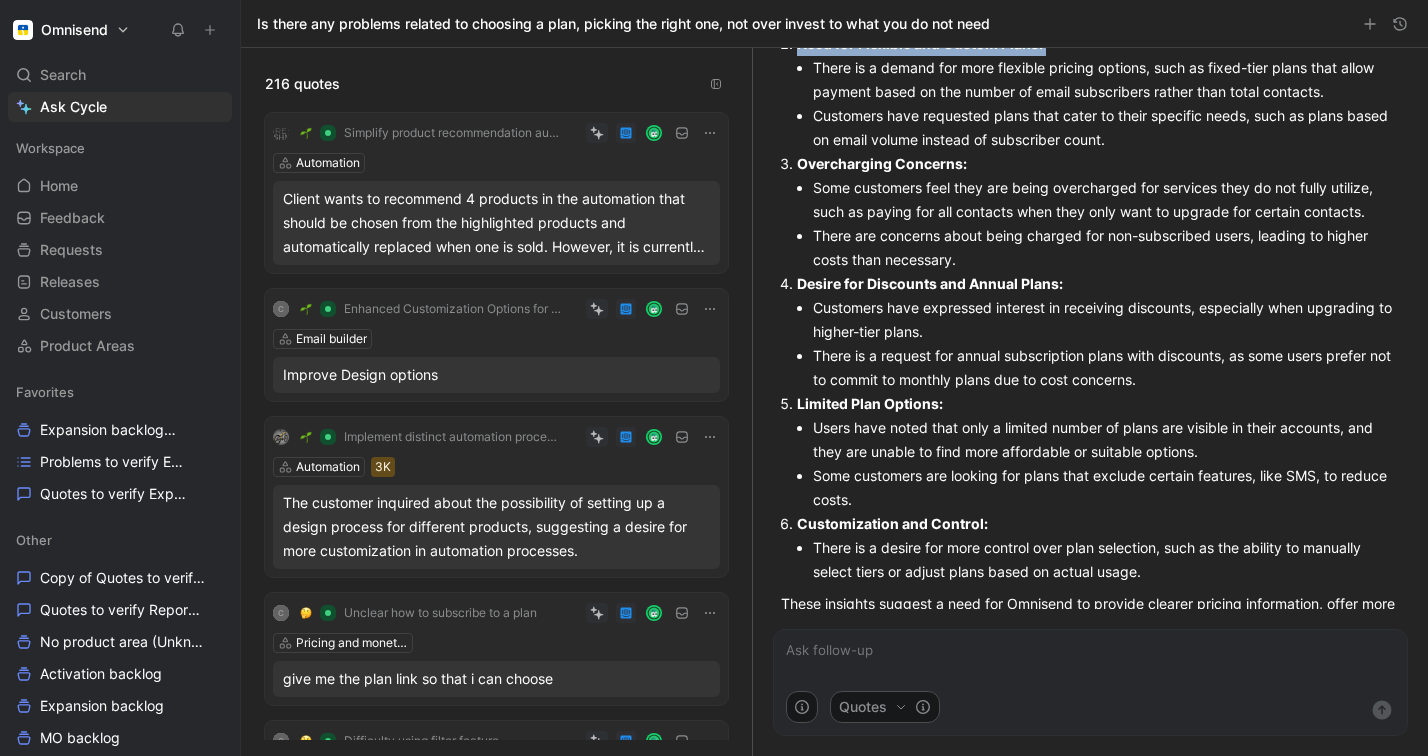 scroll, scrollTop: 315, scrollLeft: 0, axis: vertical 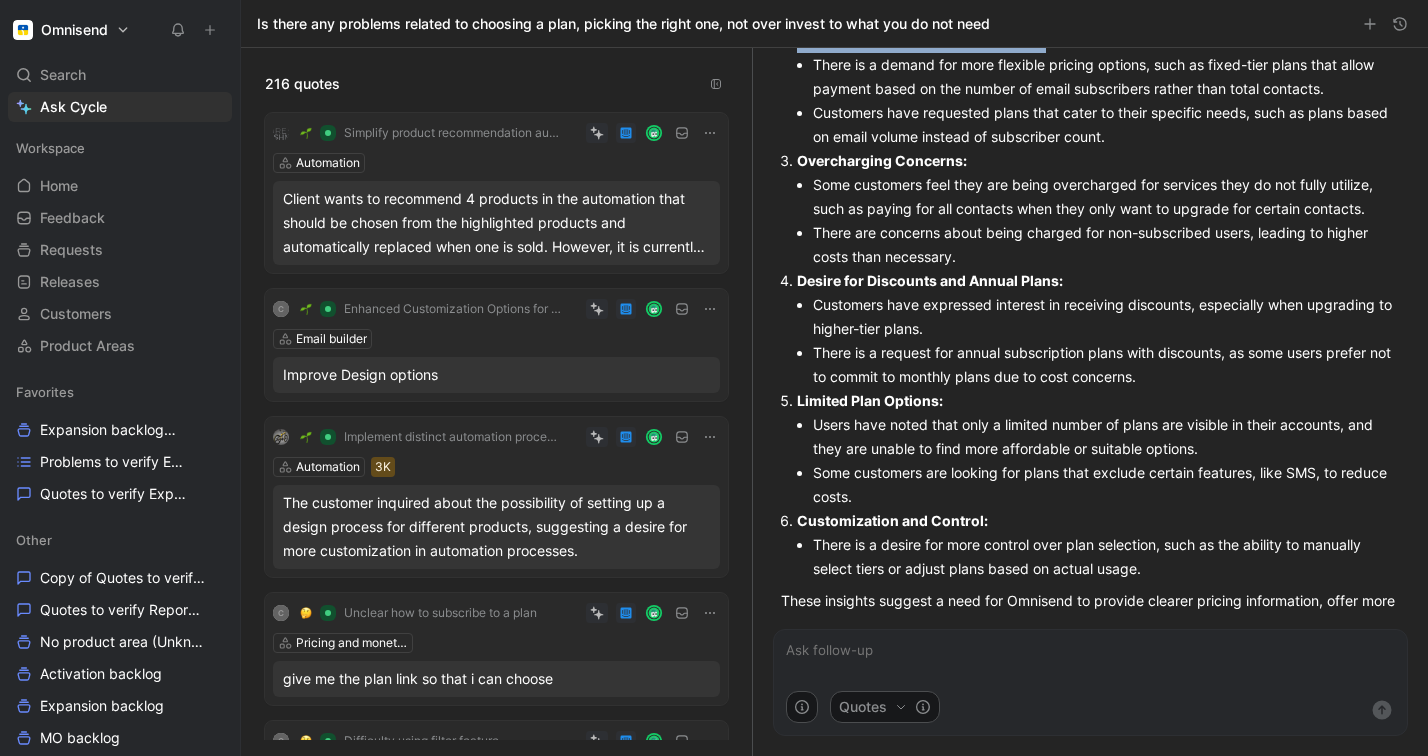 click on "Some customers feel they are being overcharged for services they do not fully utilize, such as paying for all contacts when they only want to upgrade for certain contacts." at bounding box center [1106, 197] 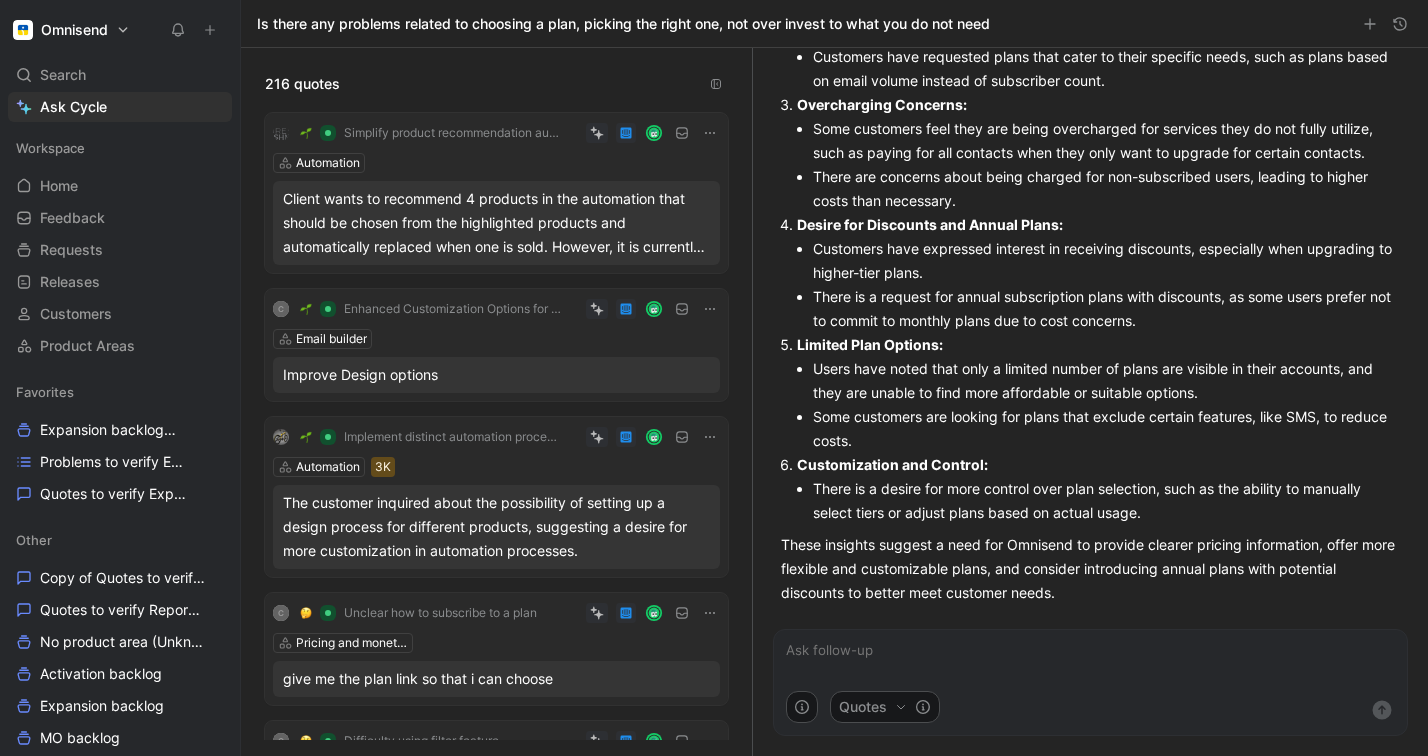 scroll, scrollTop: 383, scrollLeft: 0, axis: vertical 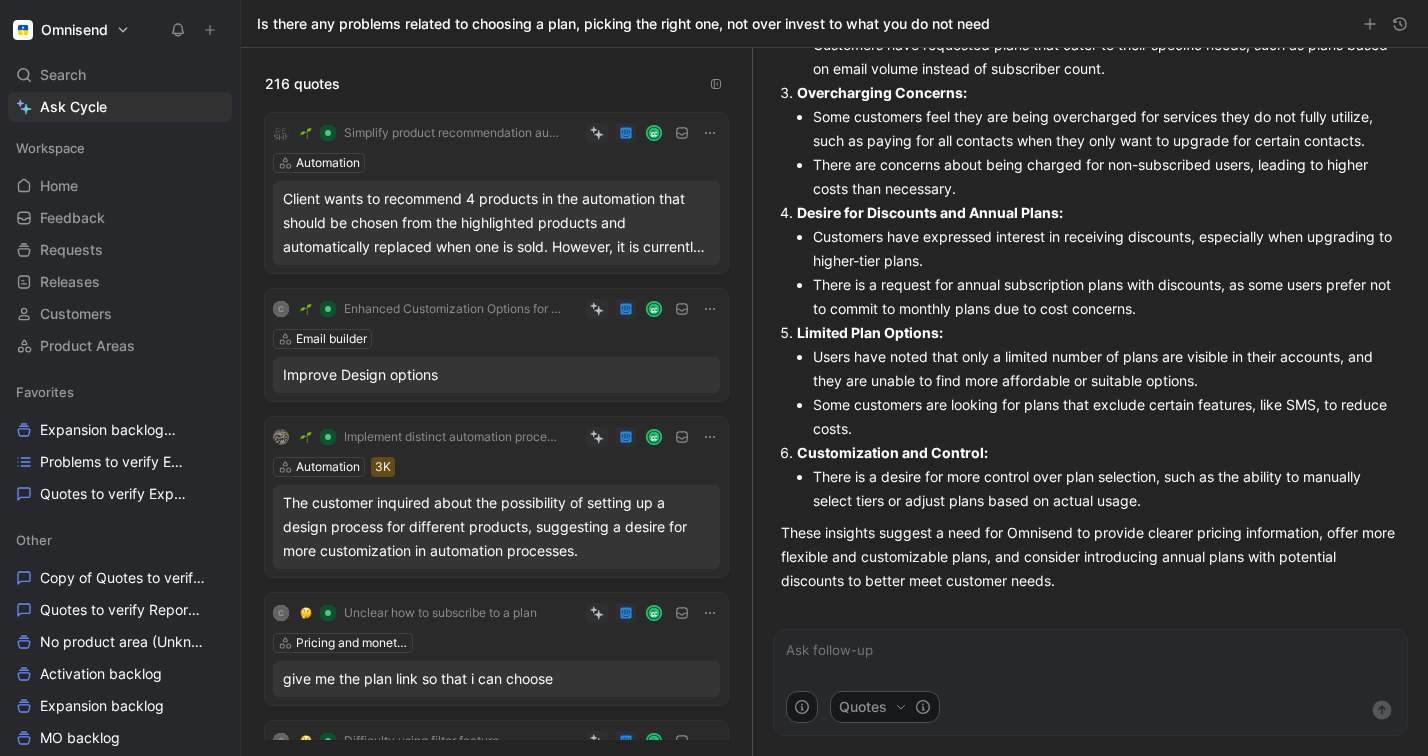 click on "There are concerns about being charged for non-subscribed users, leading to higher costs than necessary." at bounding box center [1106, 177] 